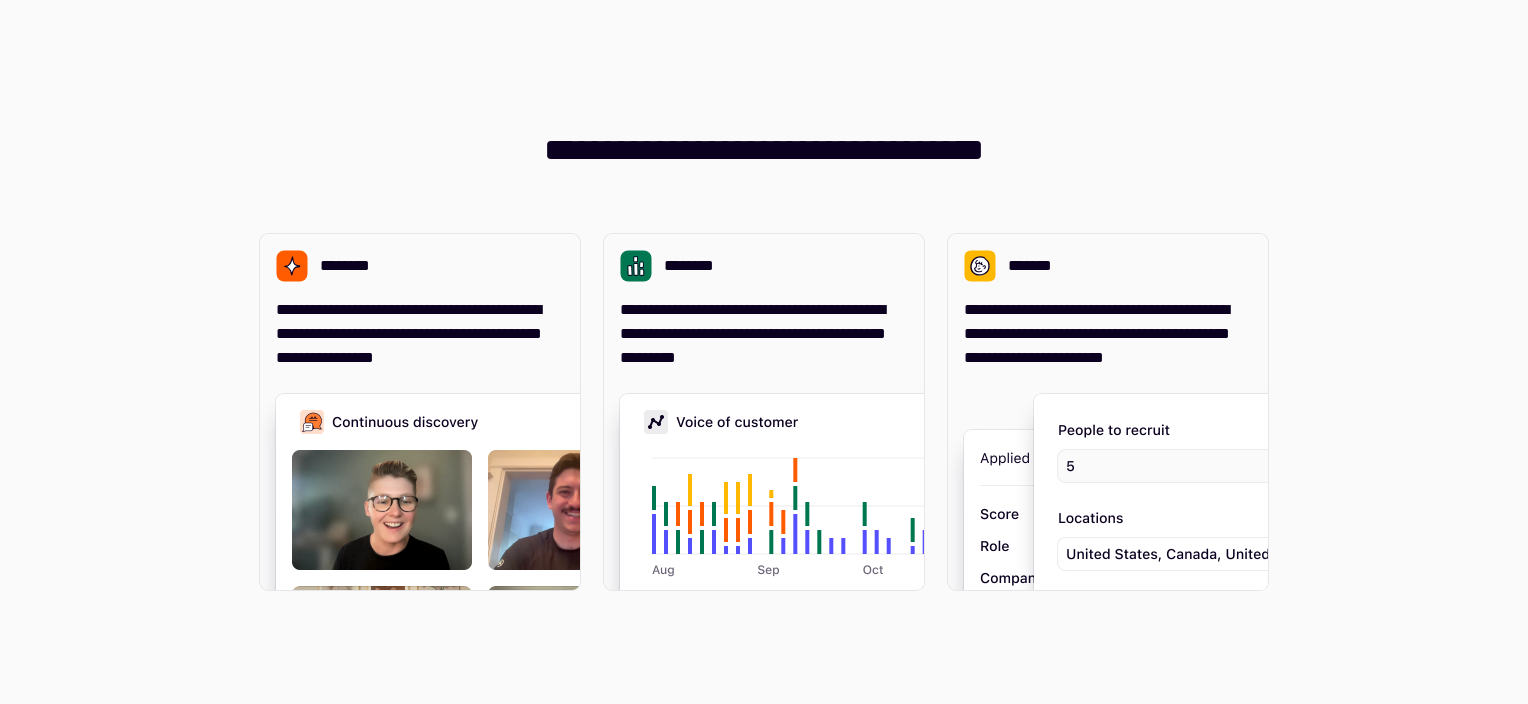 scroll, scrollTop: 0, scrollLeft: 0, axis: both 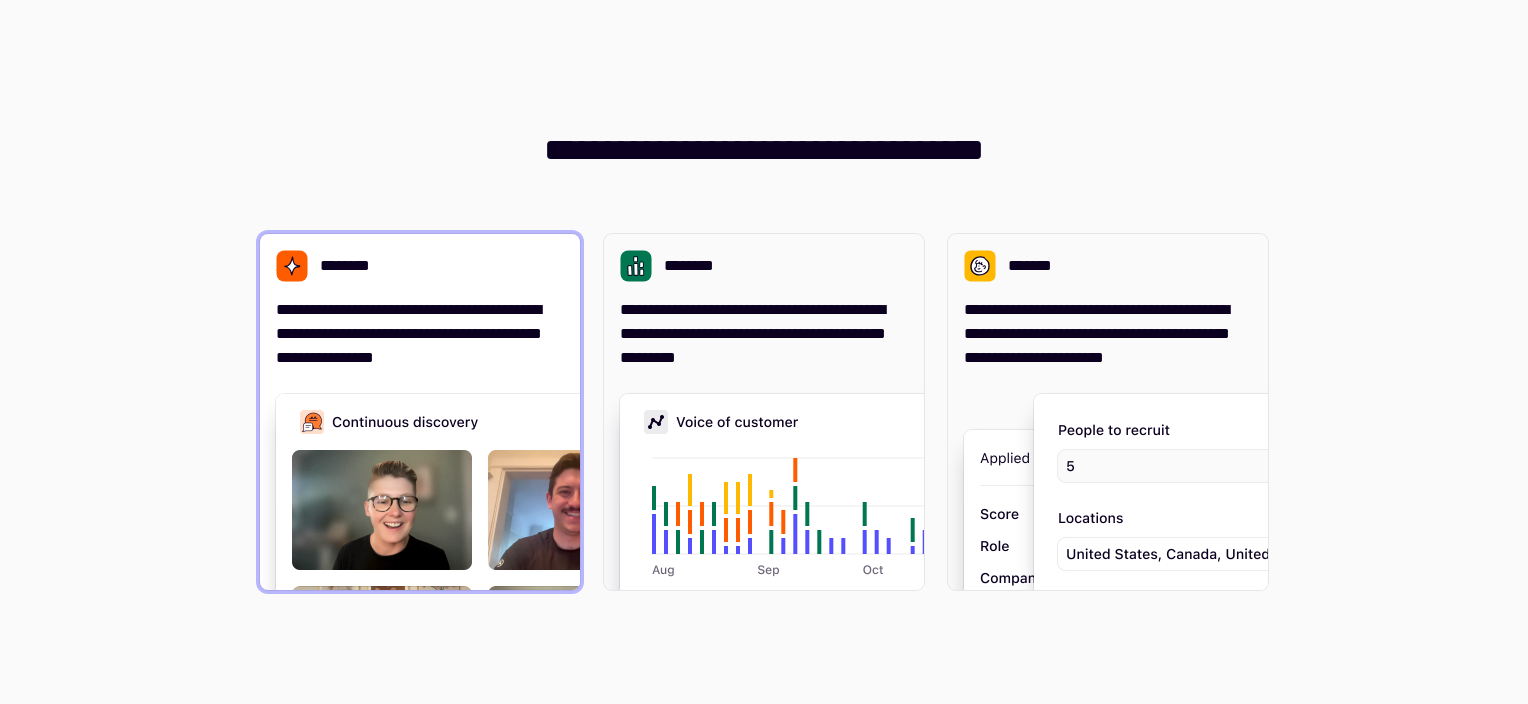 click on "**********" at bounding box center [420, 334] 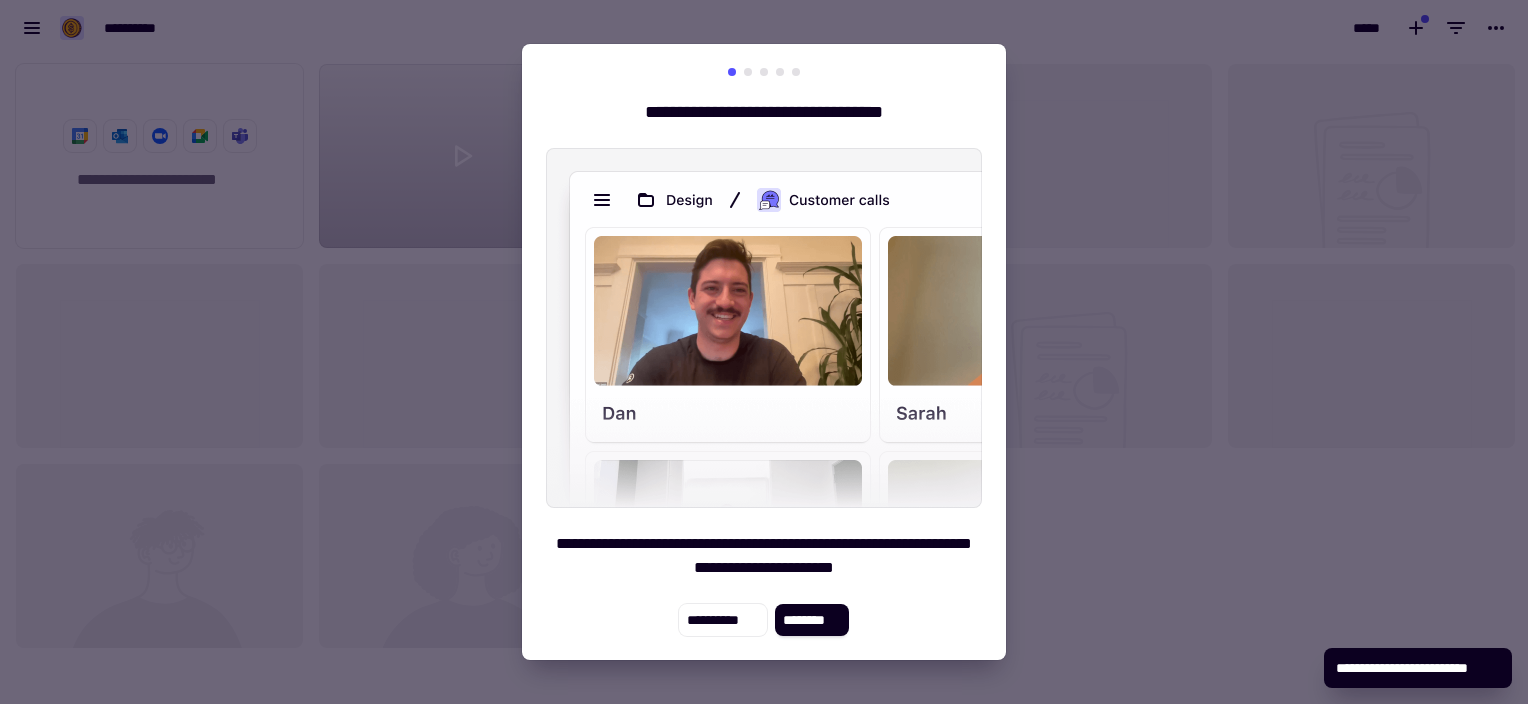 scroll, scrollTop: 16, scrollLeft: 16, axis: both 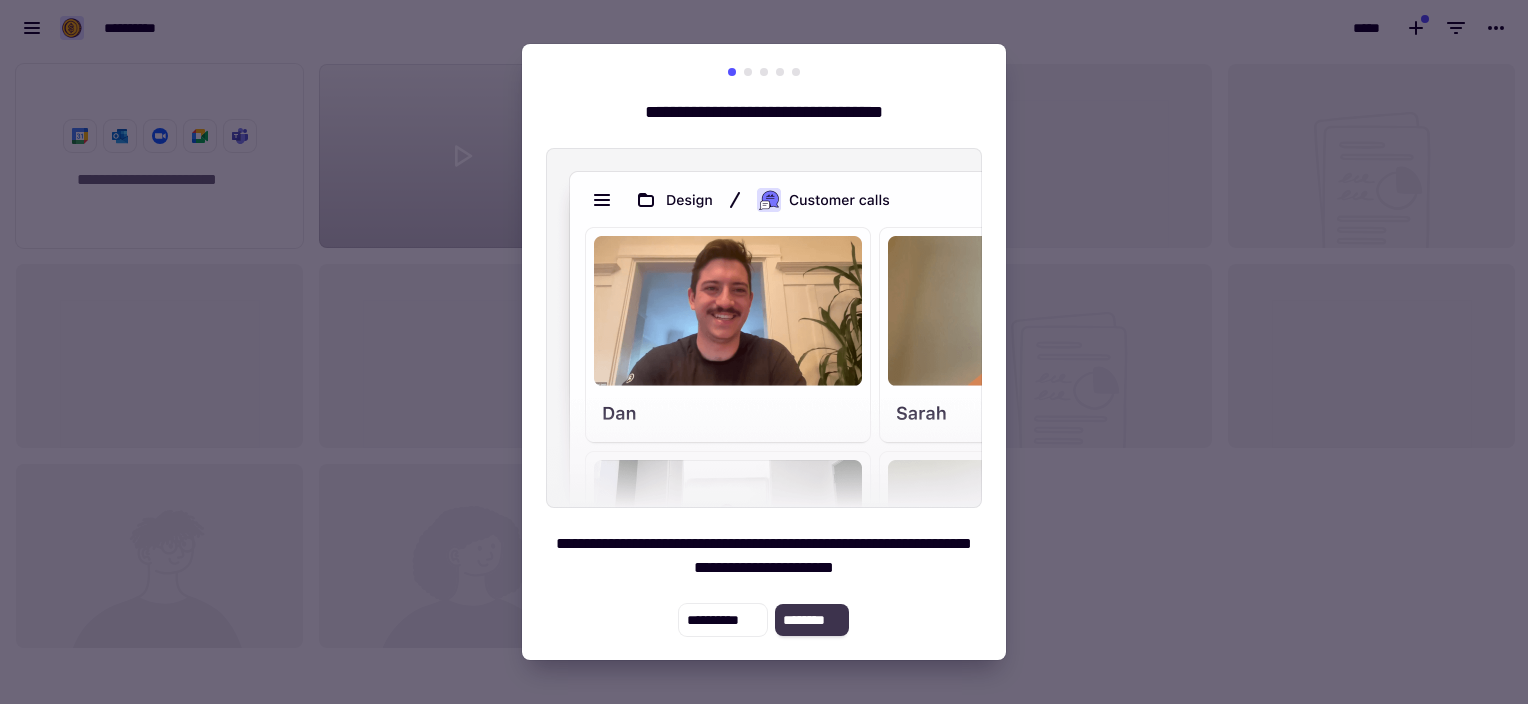 click on "********" 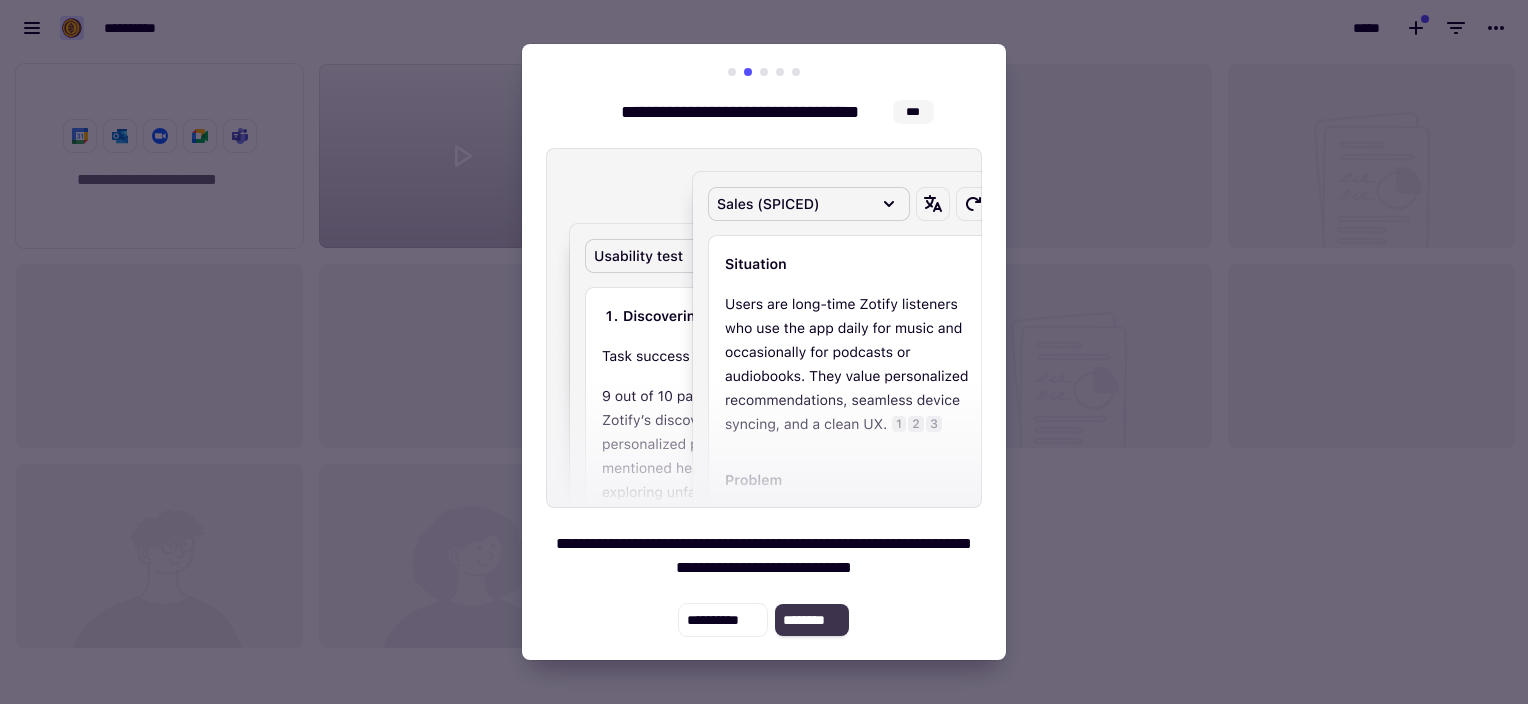 click on "********" 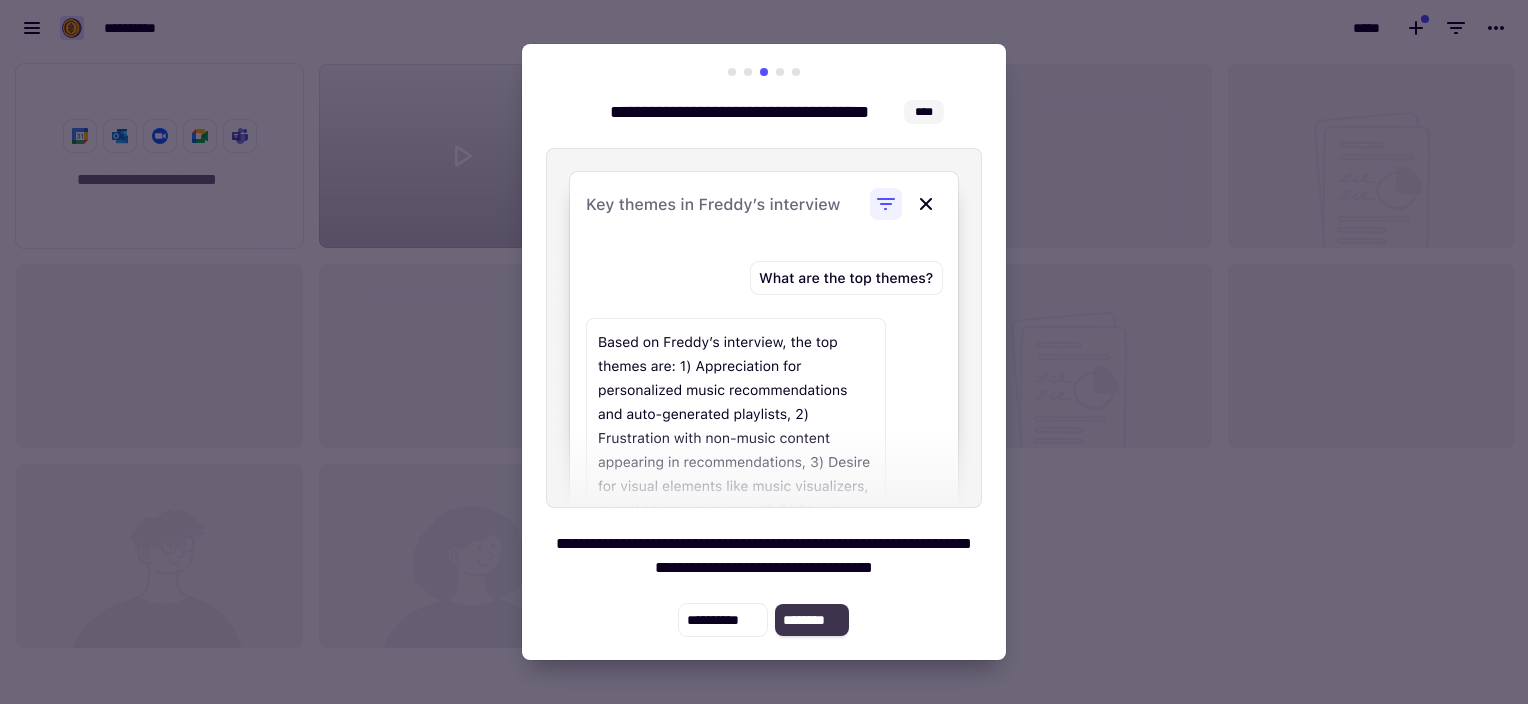 click on "********" 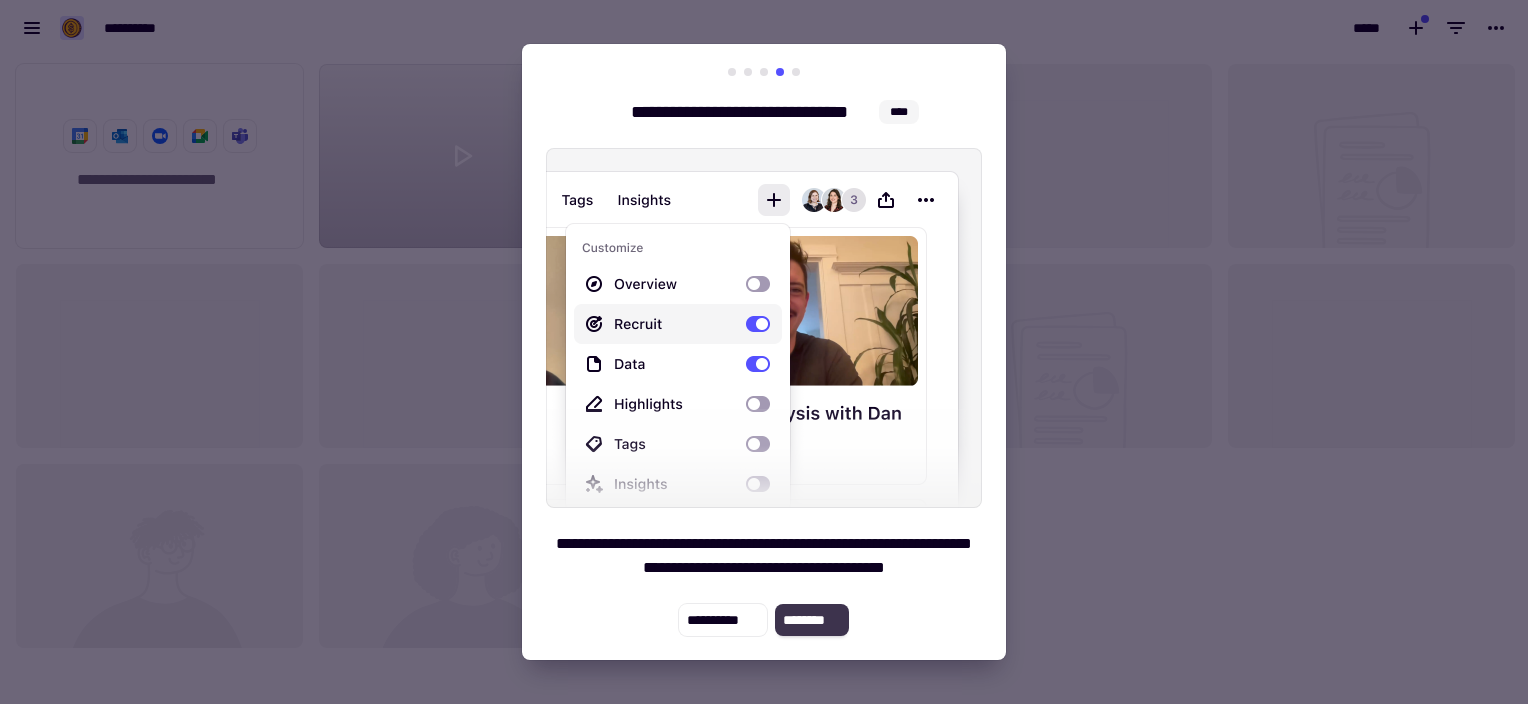 click on "********" 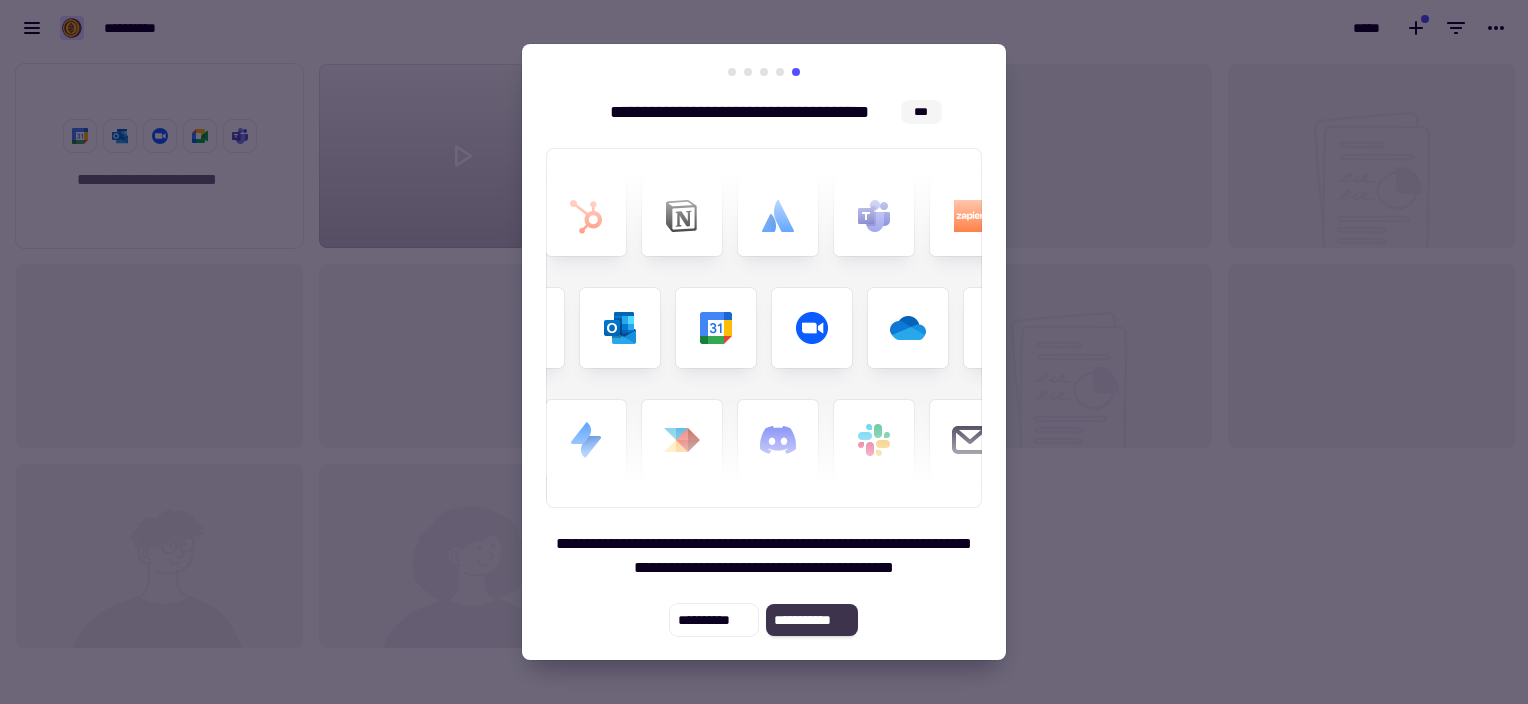click on "**********" 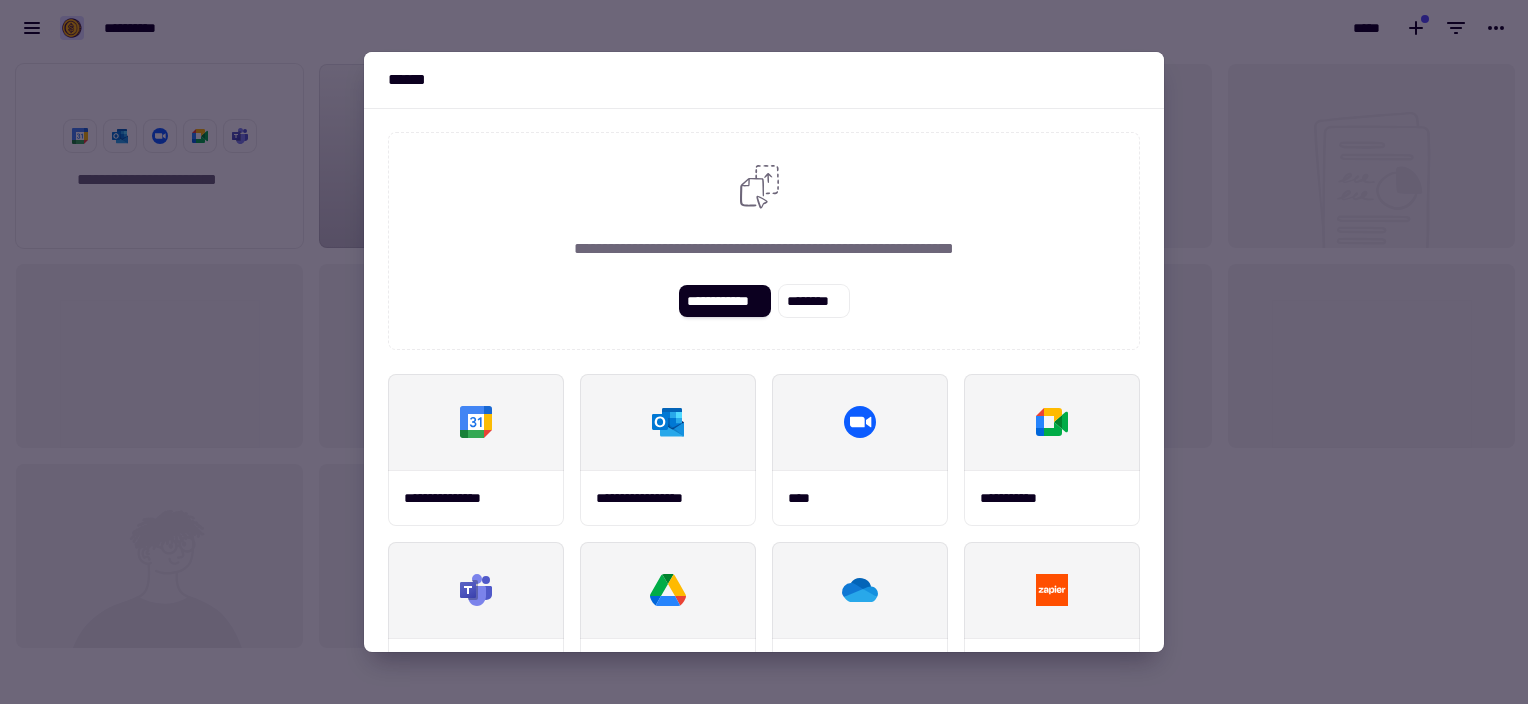 click at bounding box center [764, 352] 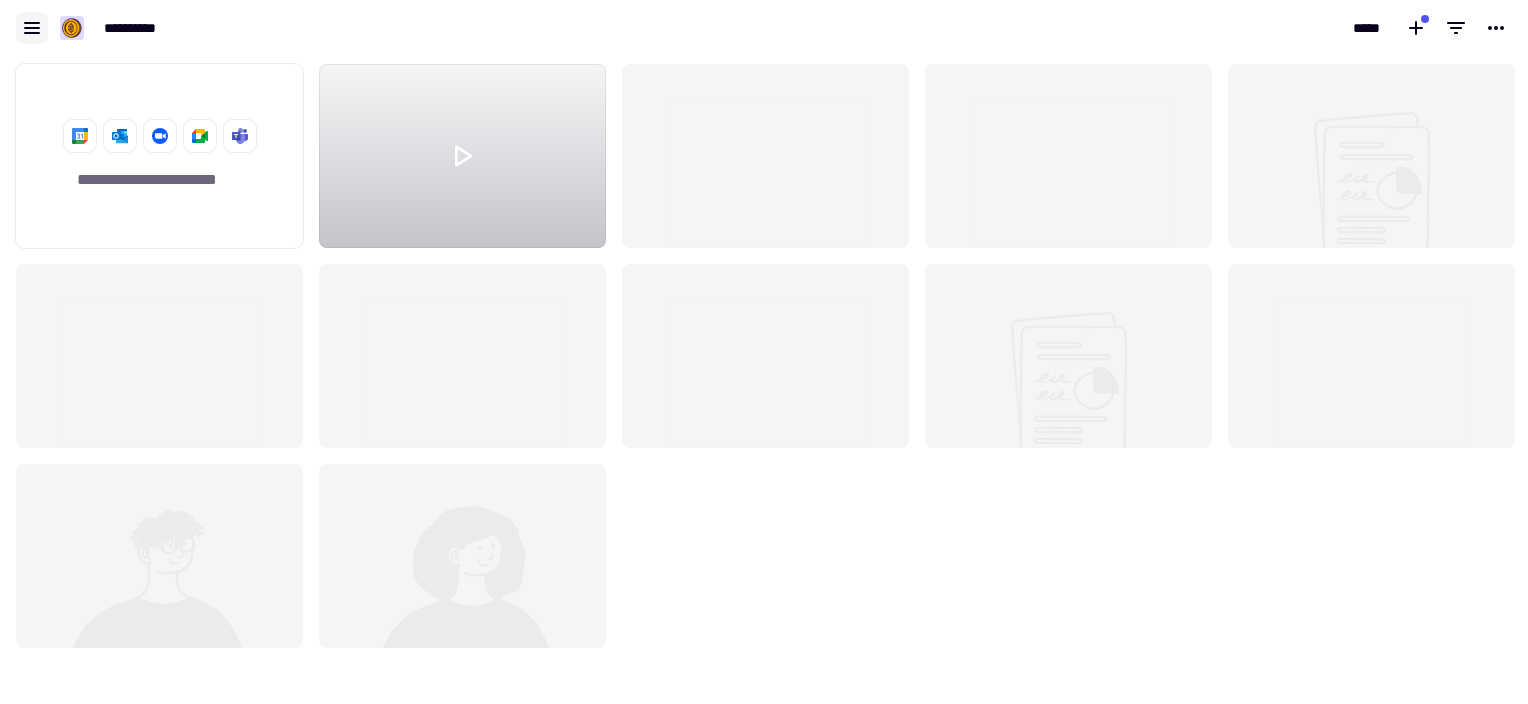 click 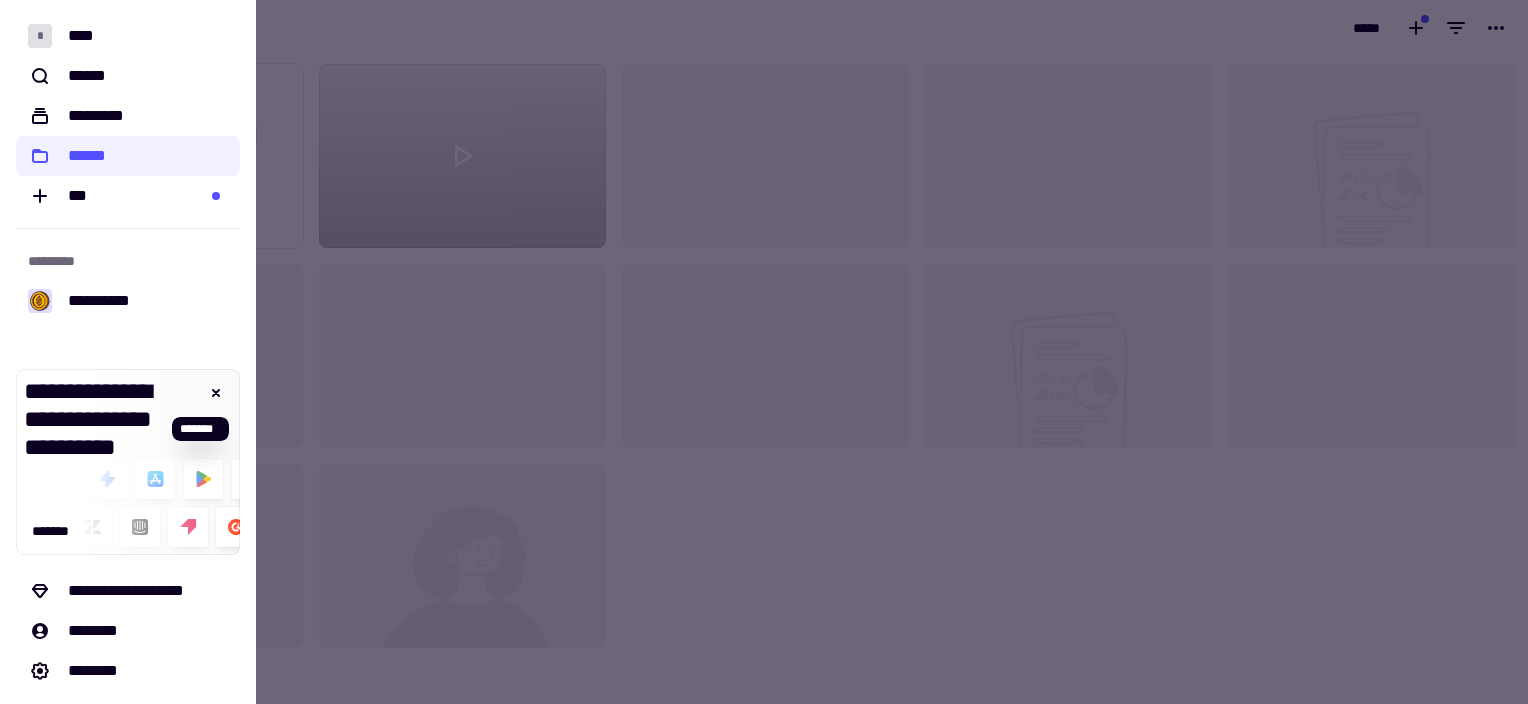 click 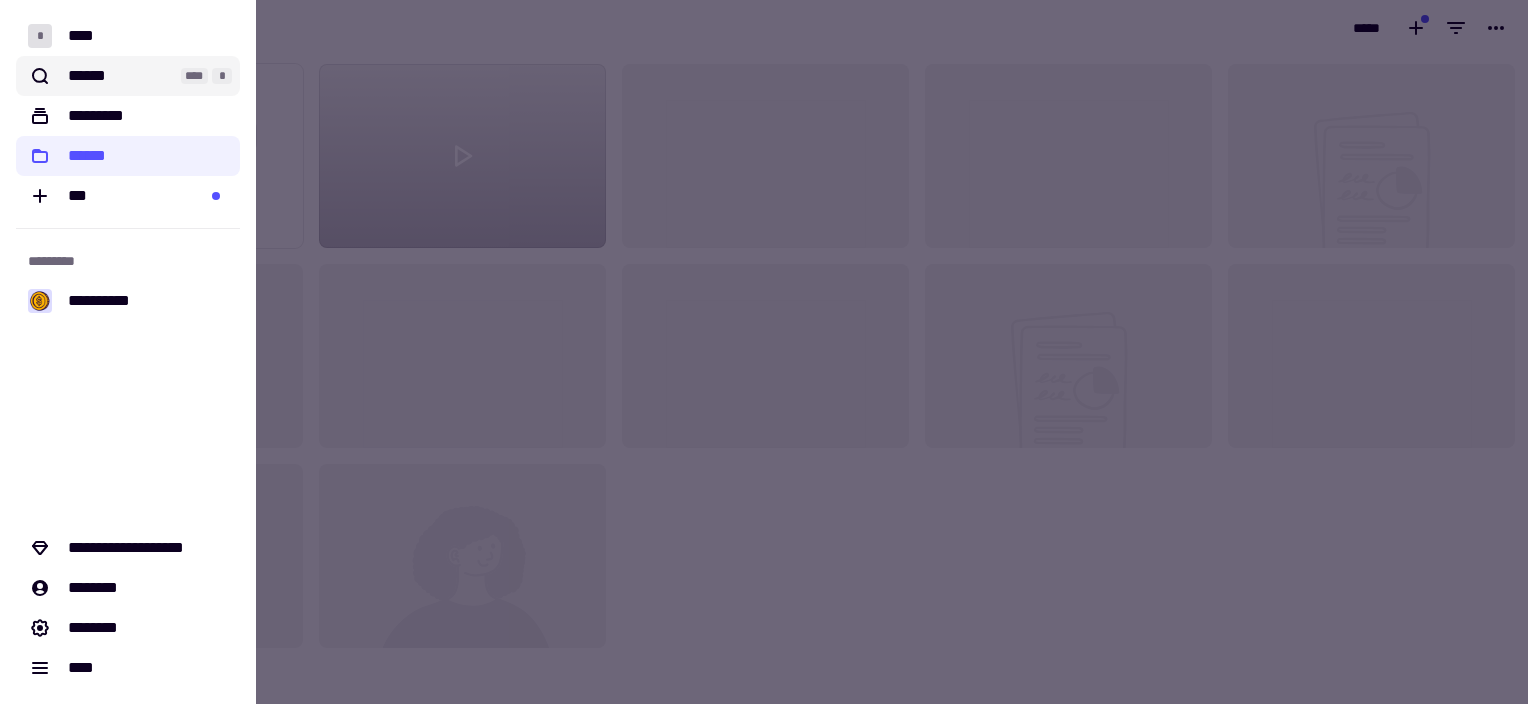 click on "******" 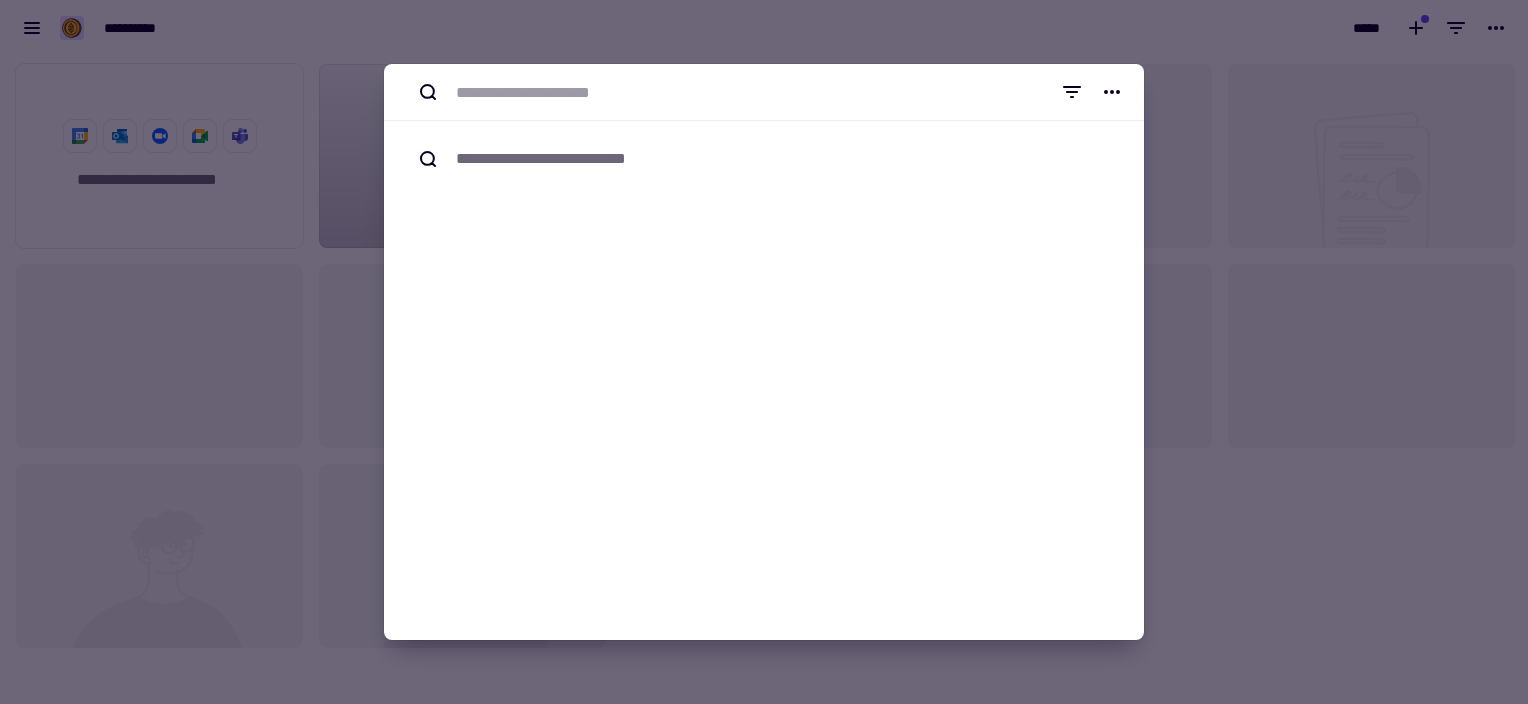 click at bounding box center (764, 352) 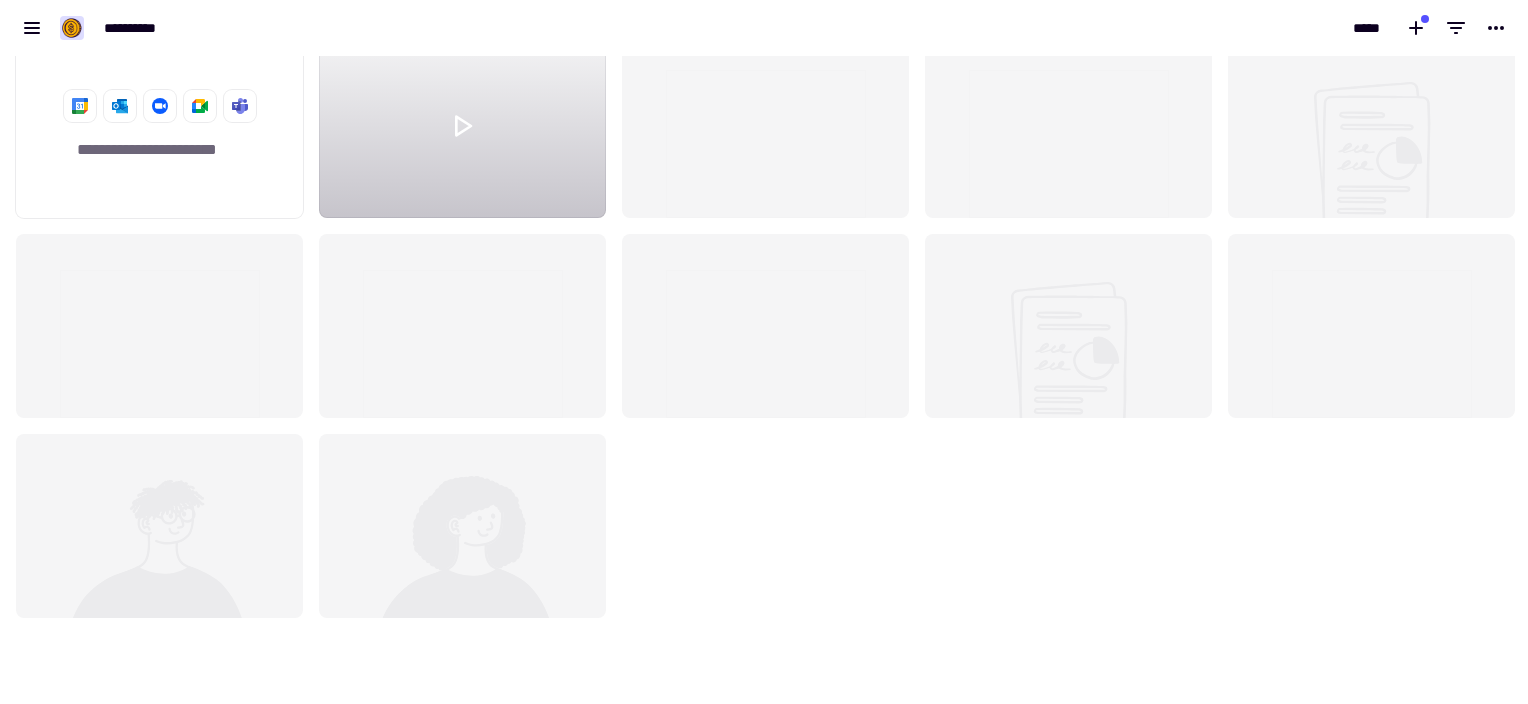 scroll, scrollTop: 0, scrollLeft: 0, axis: both 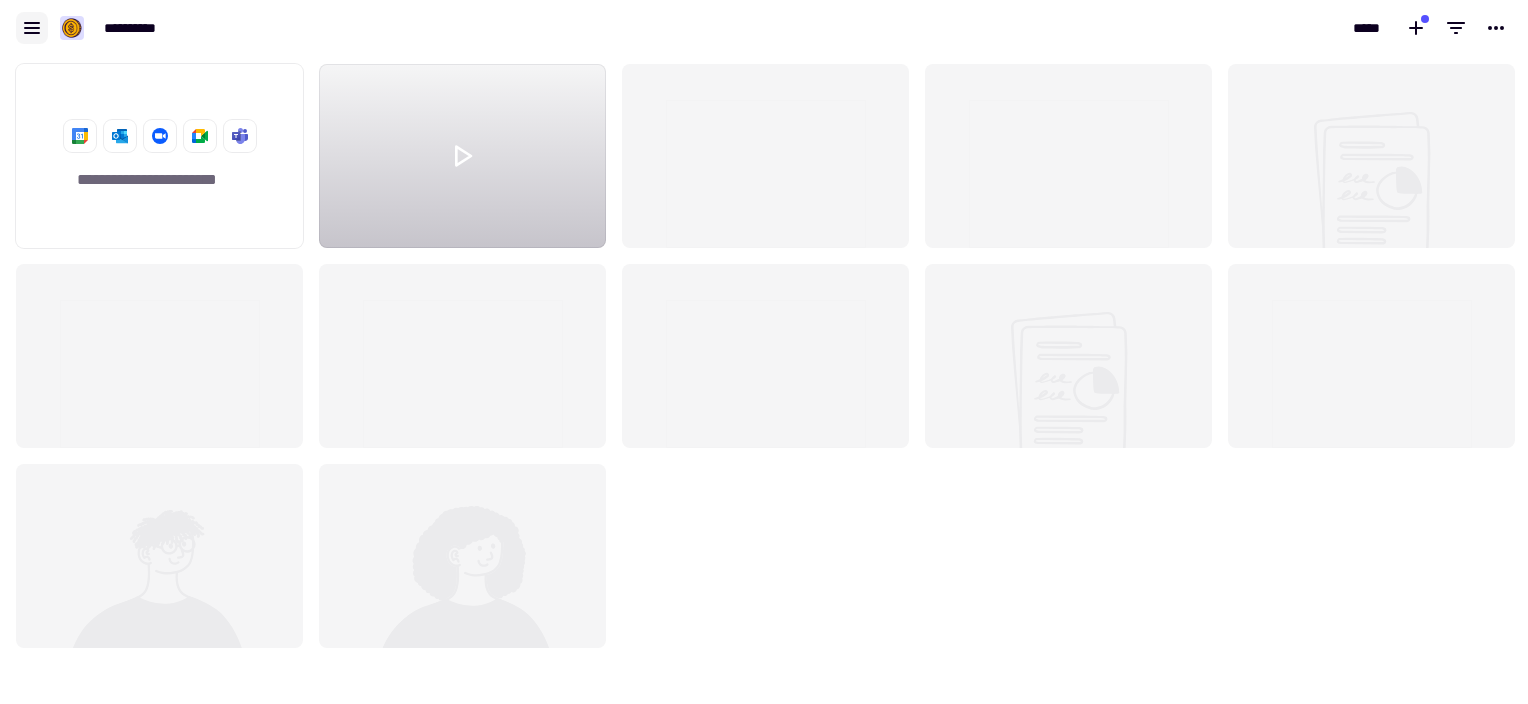 click 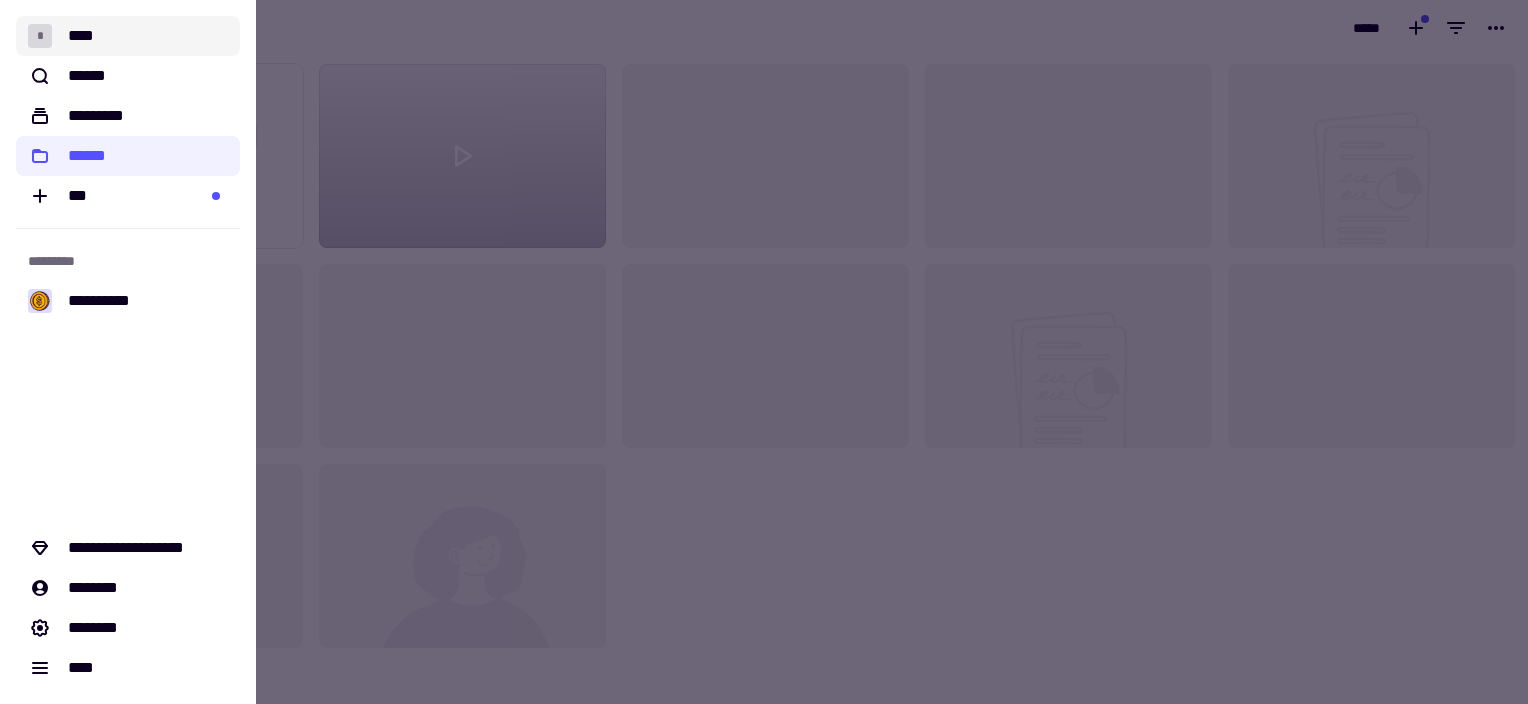 click on "* ****" 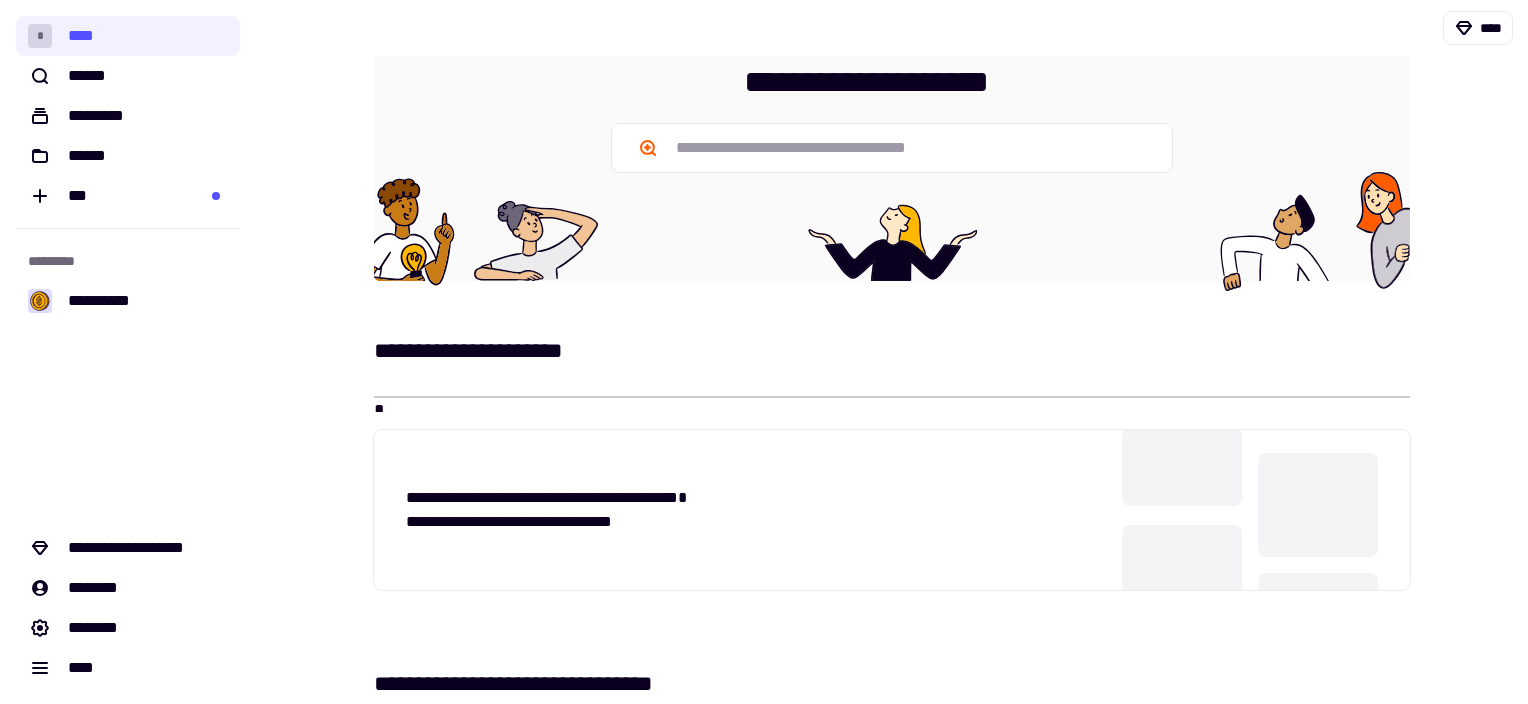 scroll, scrollTop: 0, scrollLeft: 0, axis: both 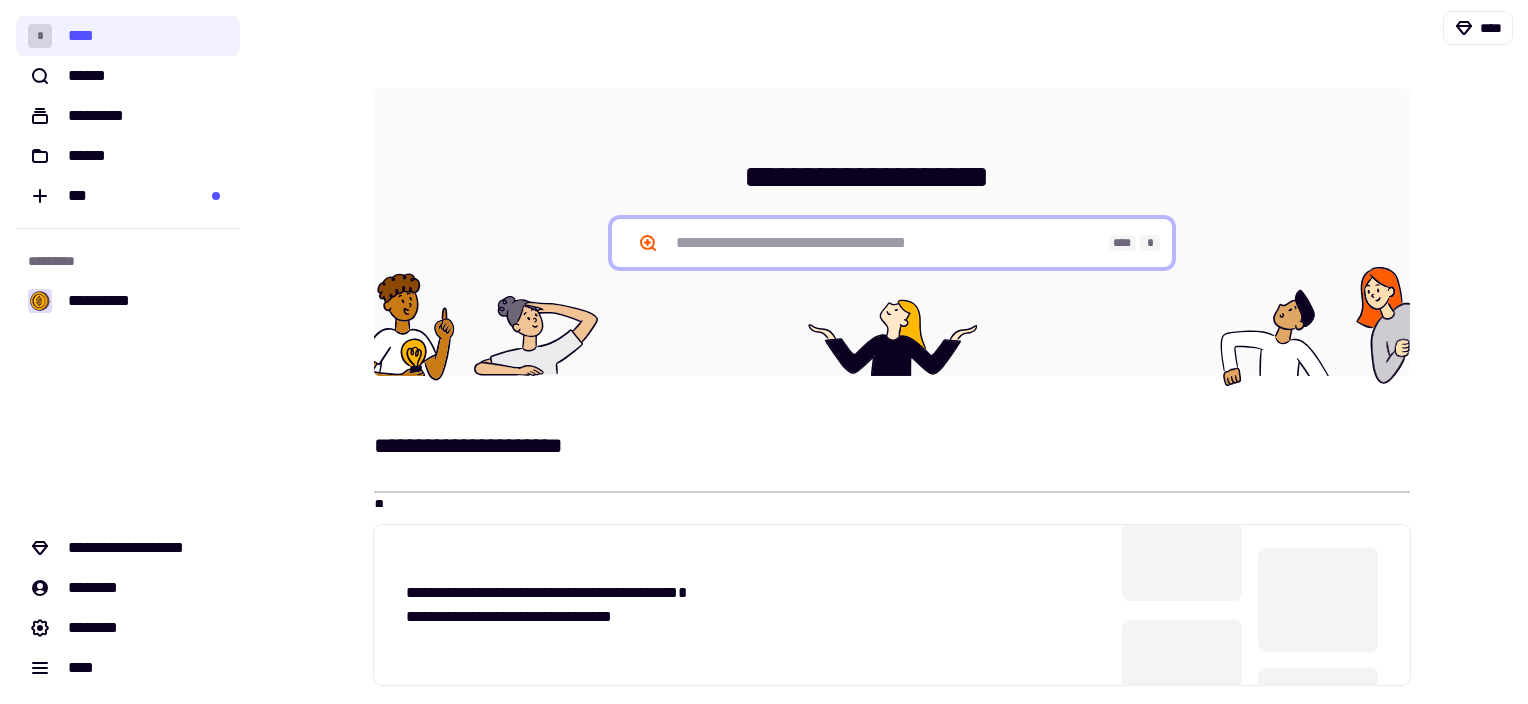 click at bounding box center [892, 243] 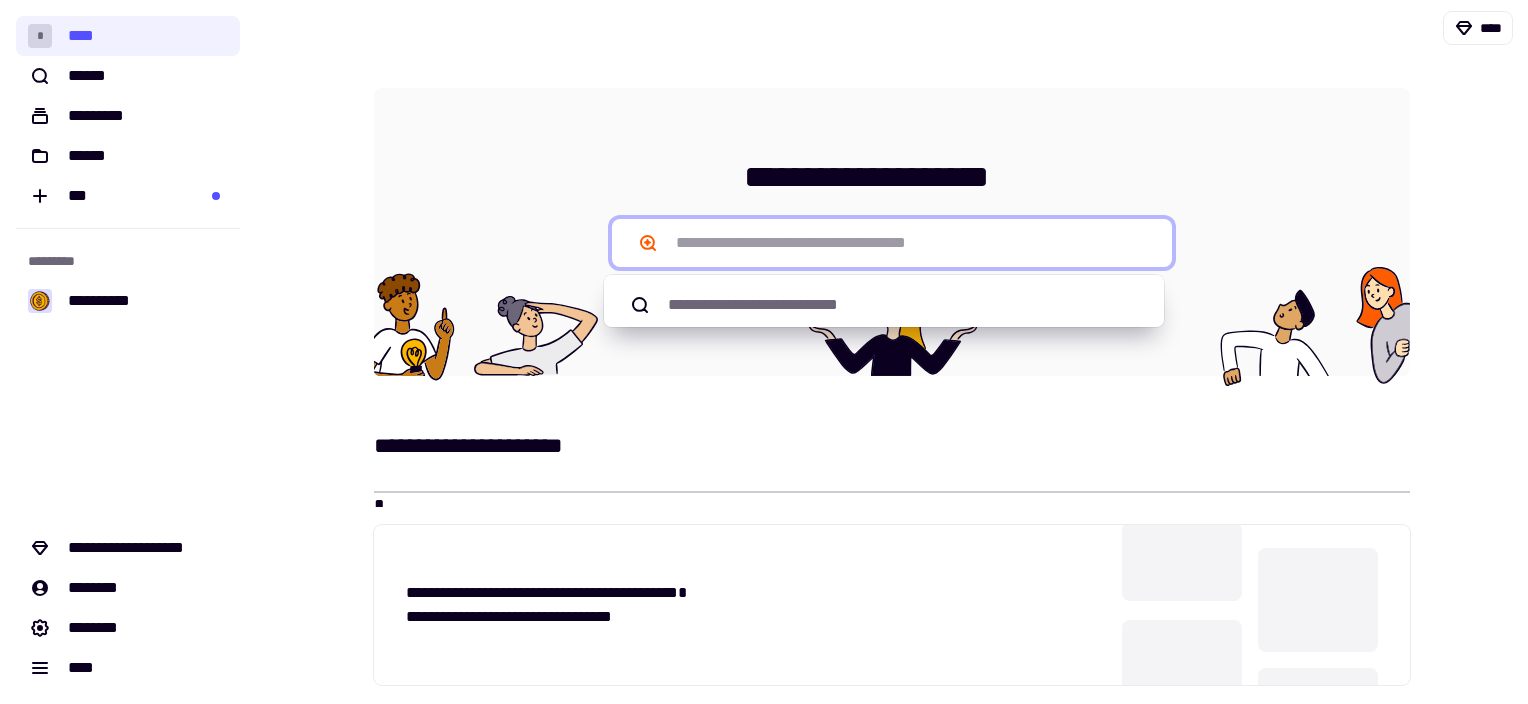 click at bounding box center [892, 243] 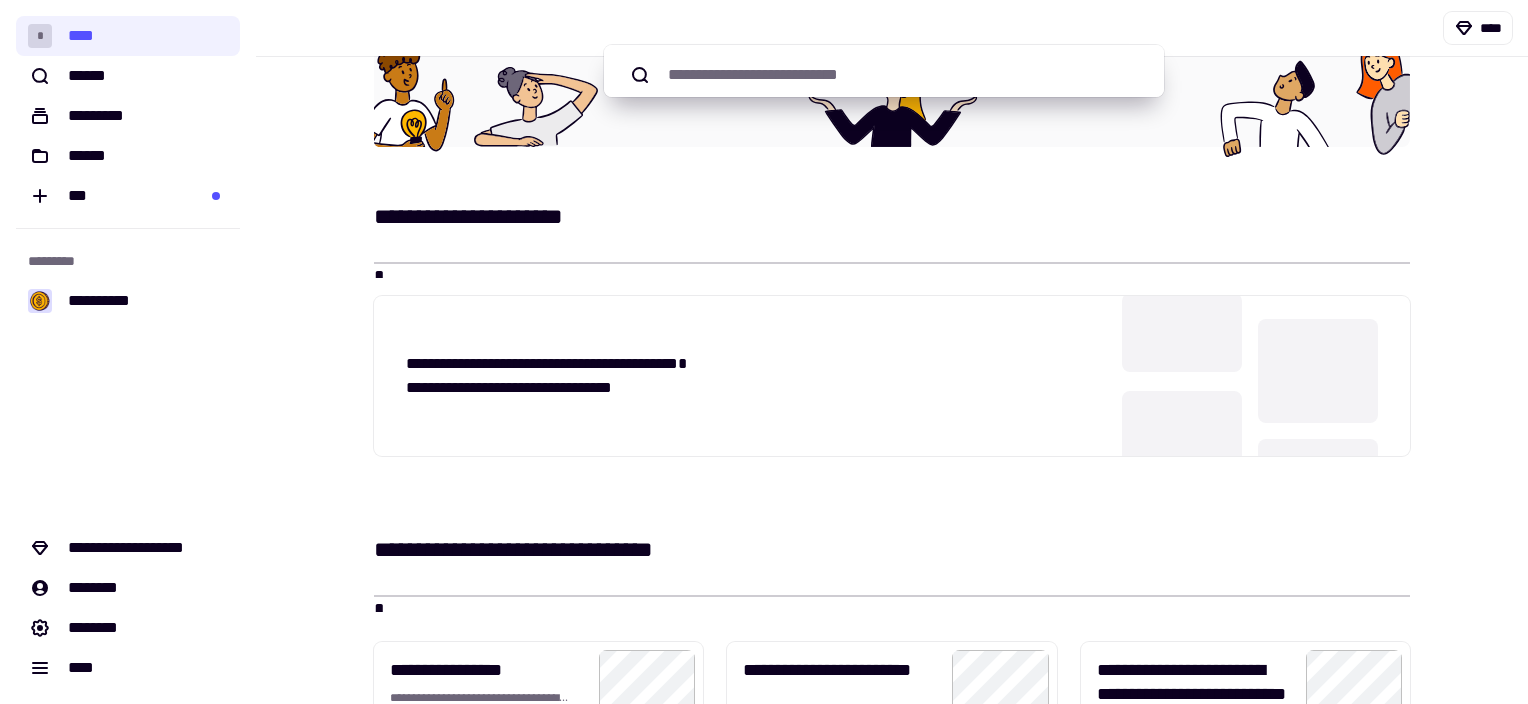 scroll, scrollTop: 520, scrollLeft: 0, axis: vertical 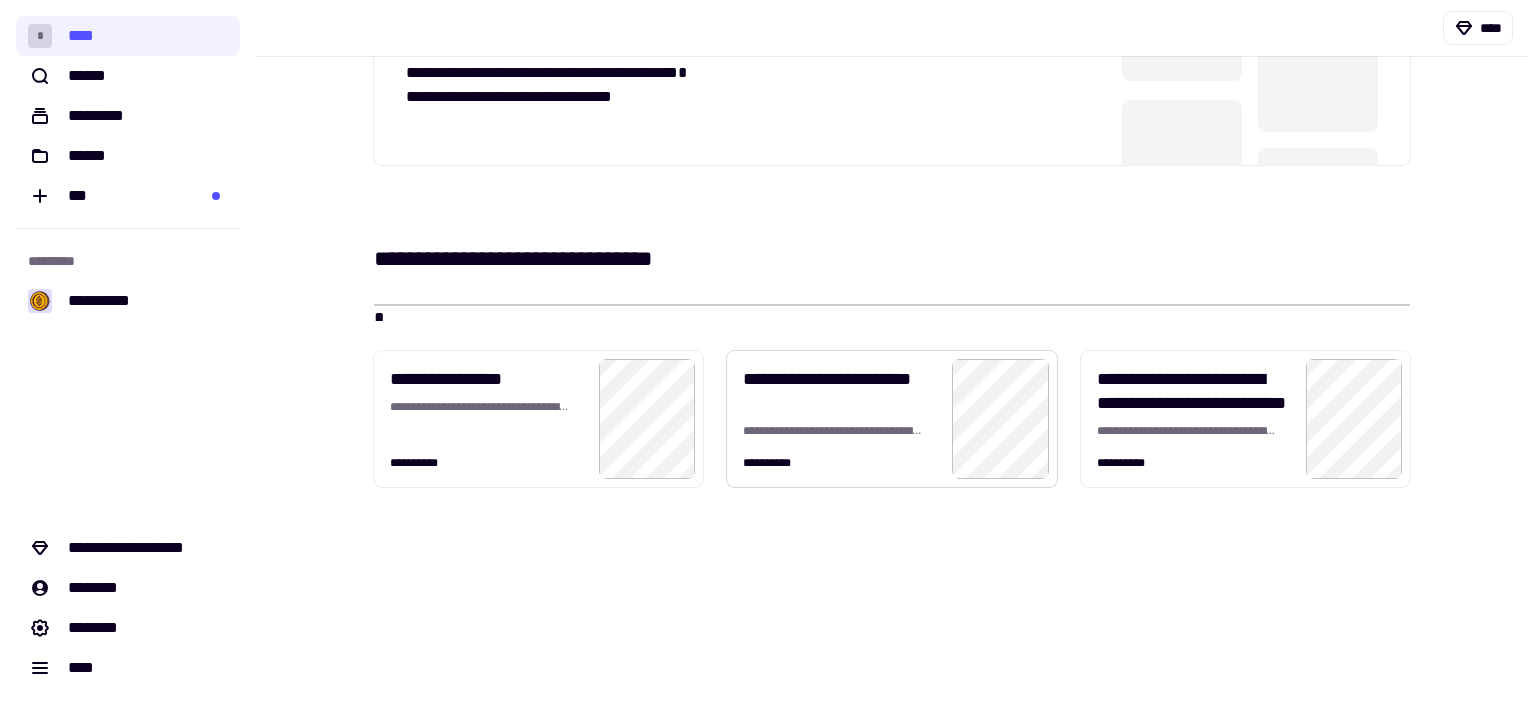 click on "**********" at bounding box center [839, 427] 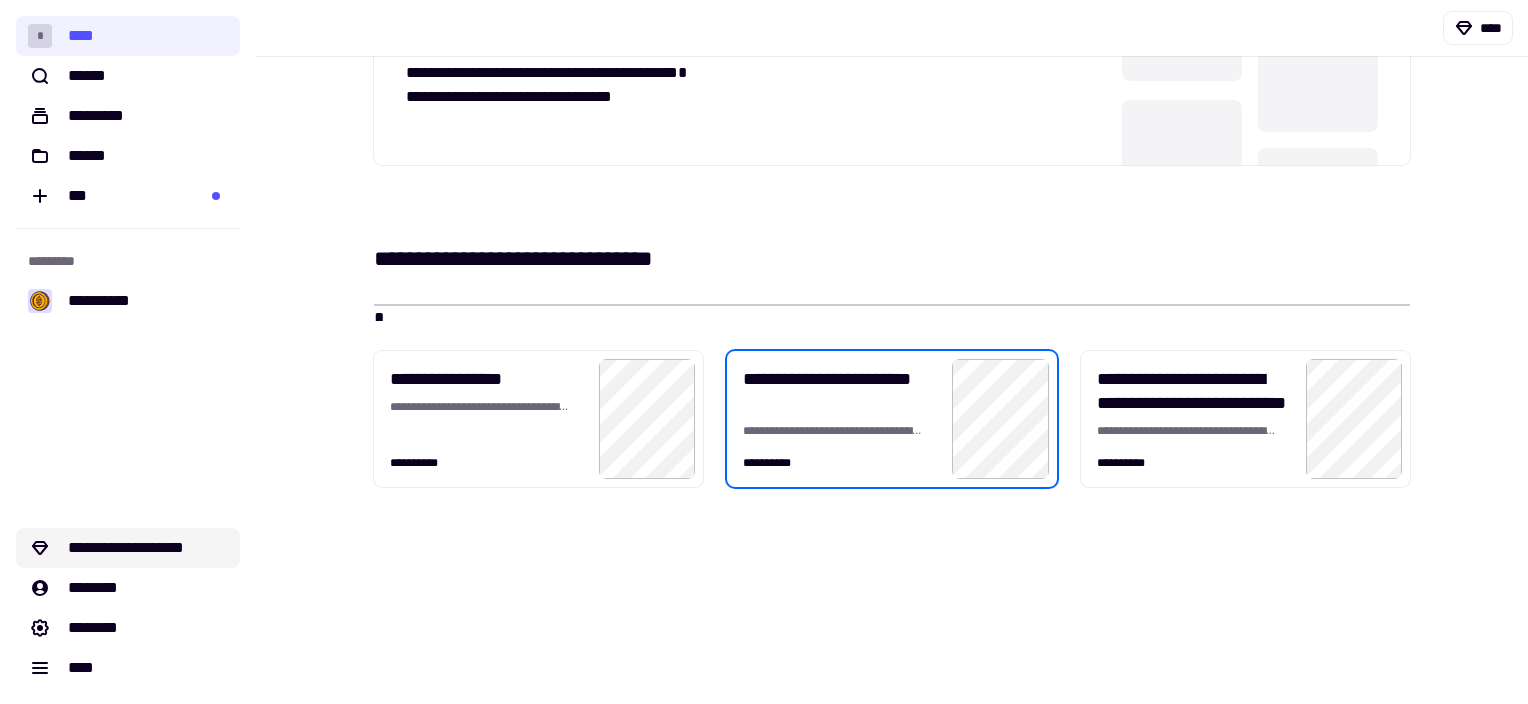 click on "**********" 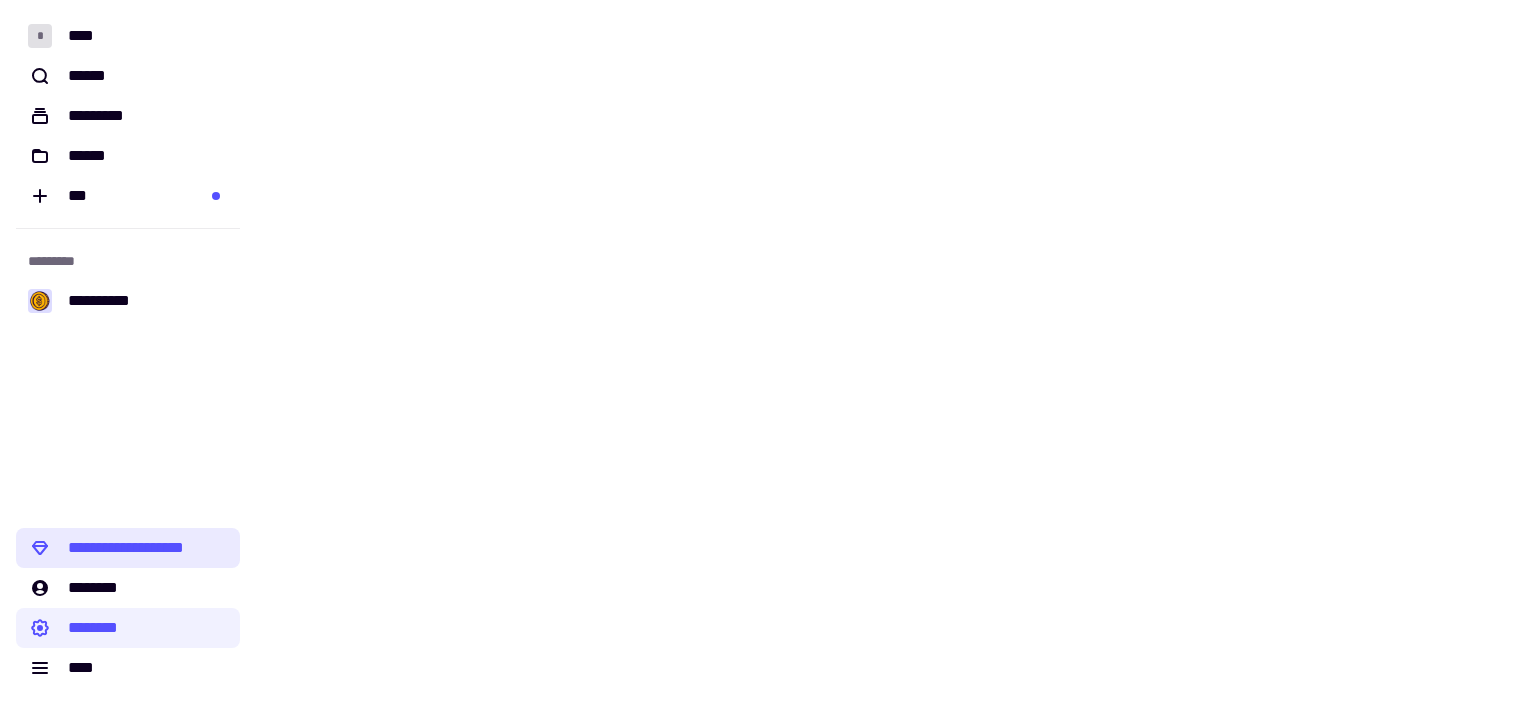 scroll, scrollTop: 0, scrollLeft: 0, axis: both 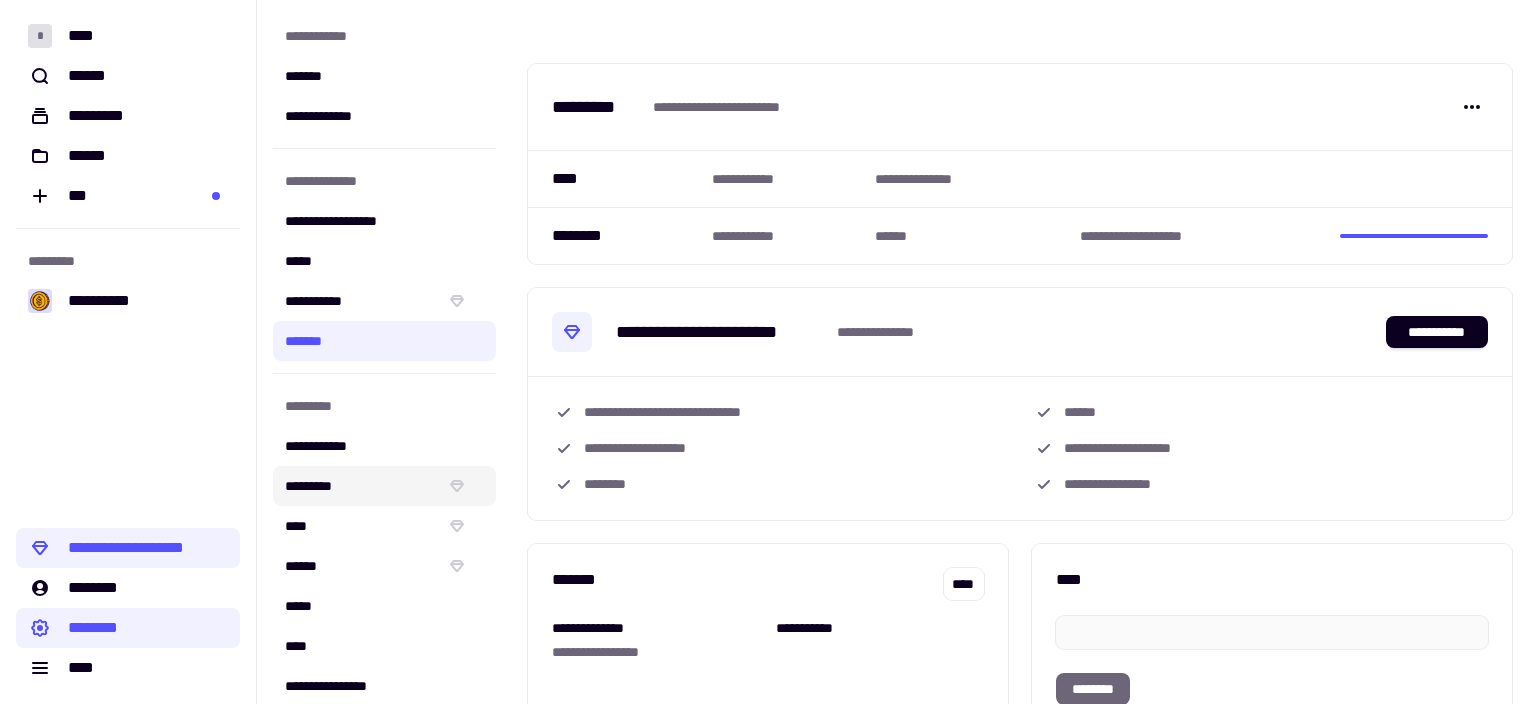 click on "*********" 